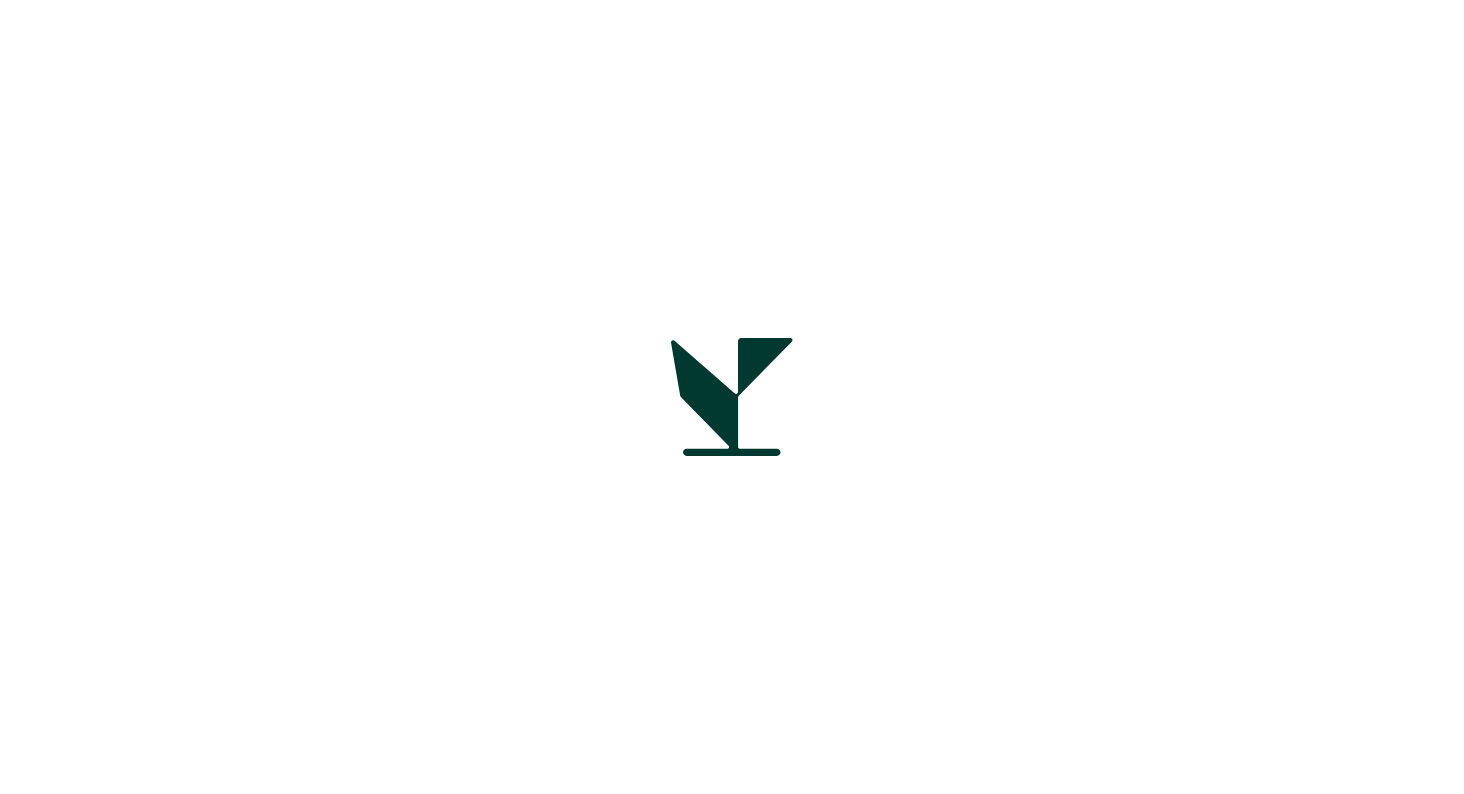 scroll, scrollTop: 0, scrollLeft: 0, axis: both 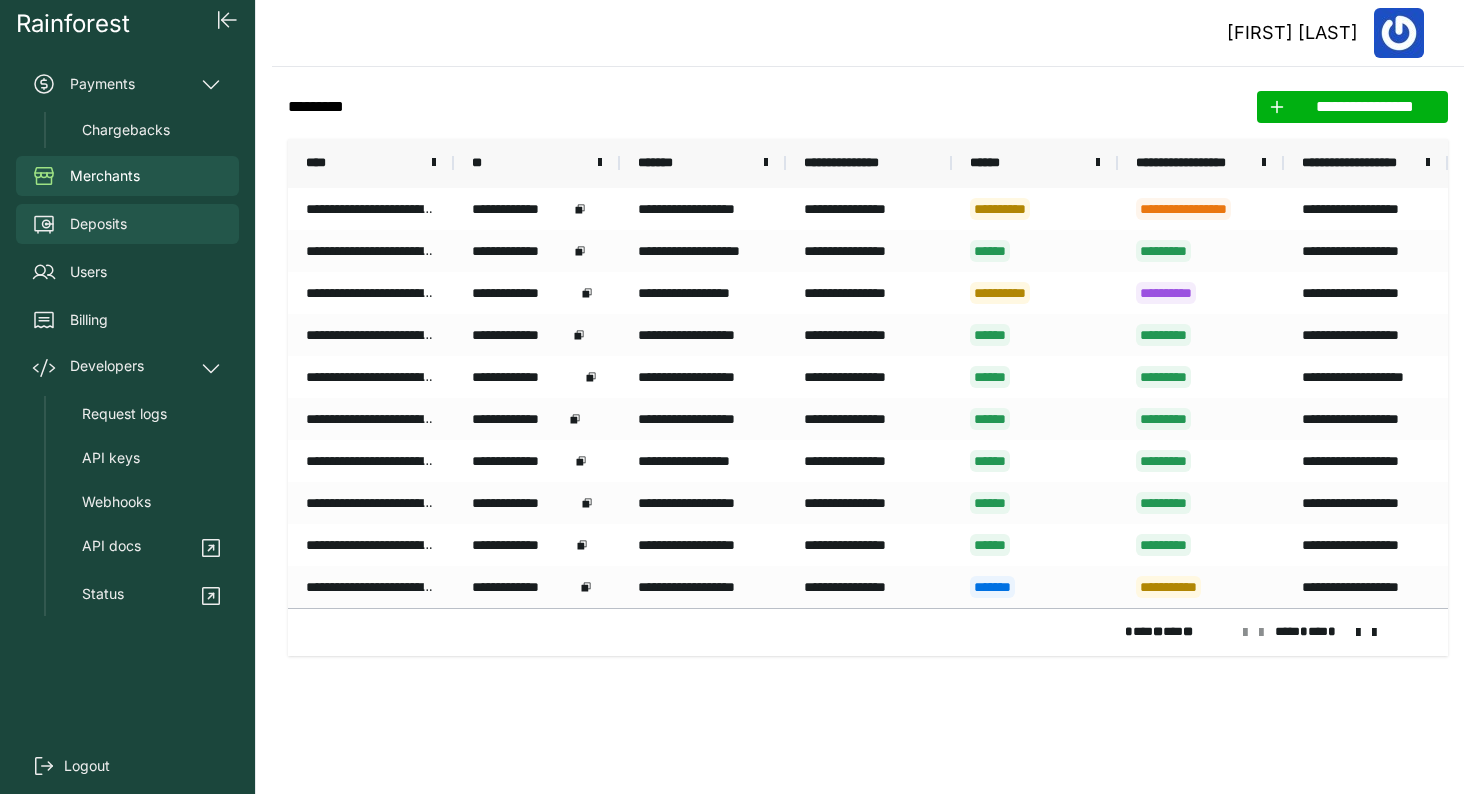 click on "Deposits" at bounding box center [127, 224] 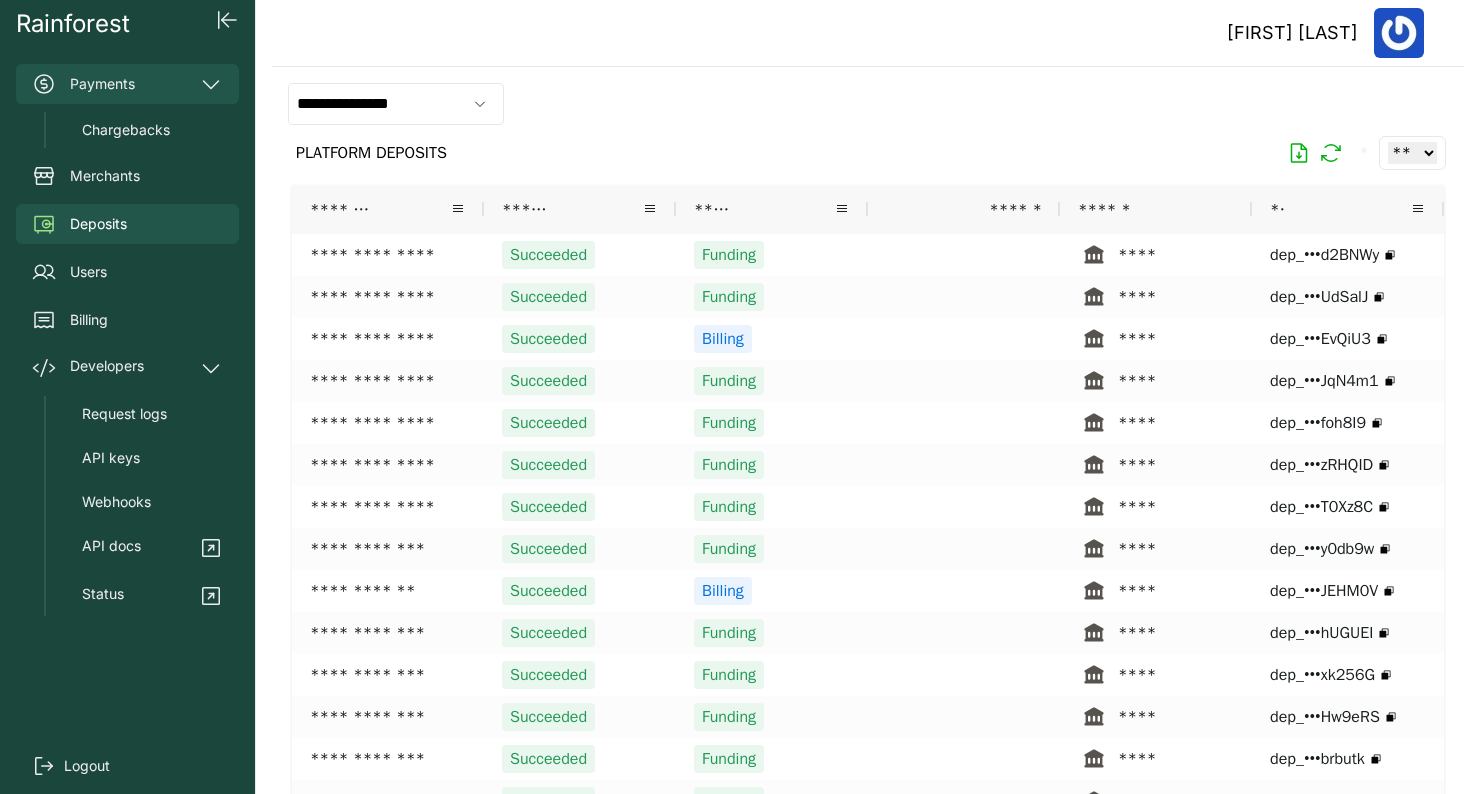 click on "Payments" at bounding box center [127, 84] 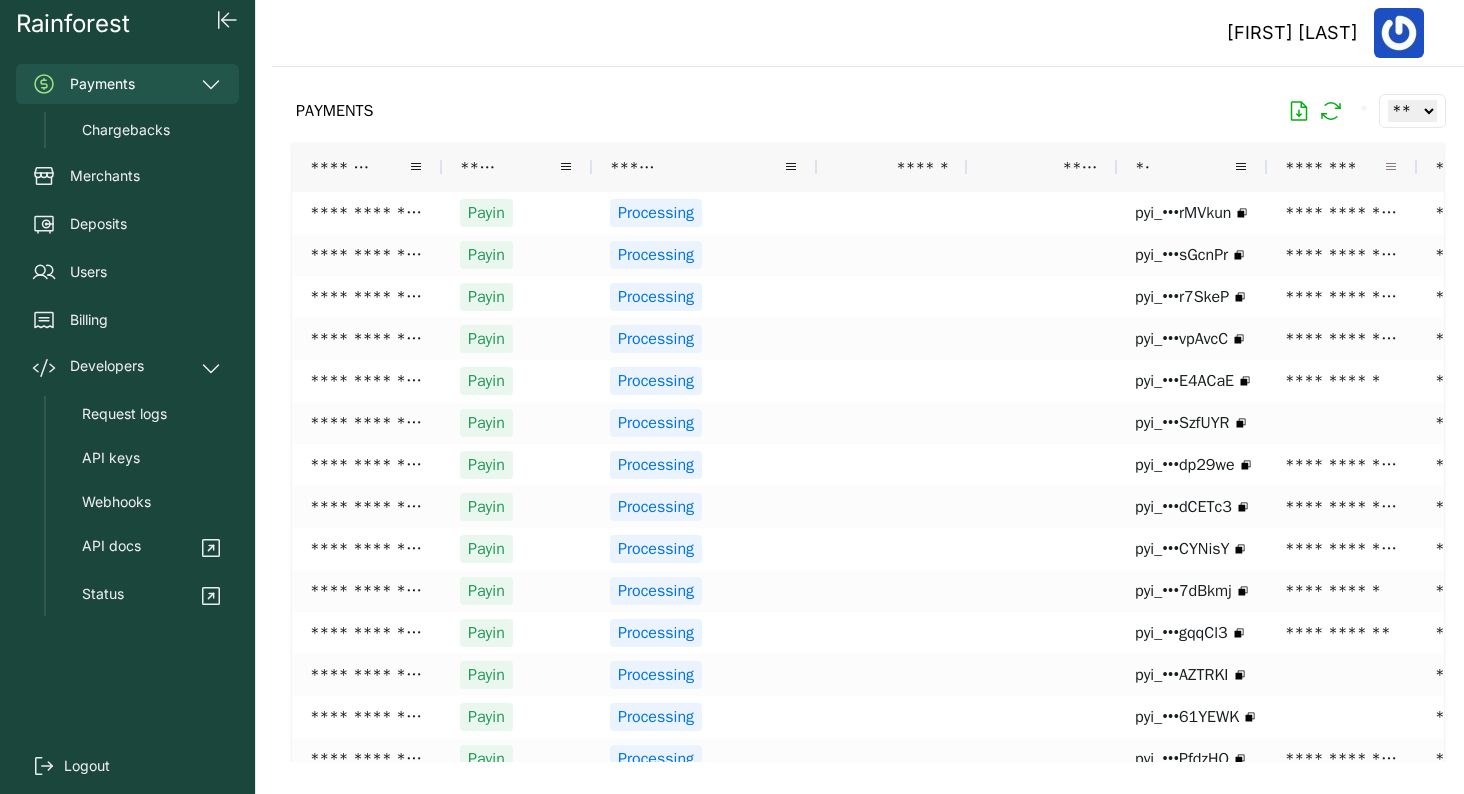 click at bounding box center [1391, 167] 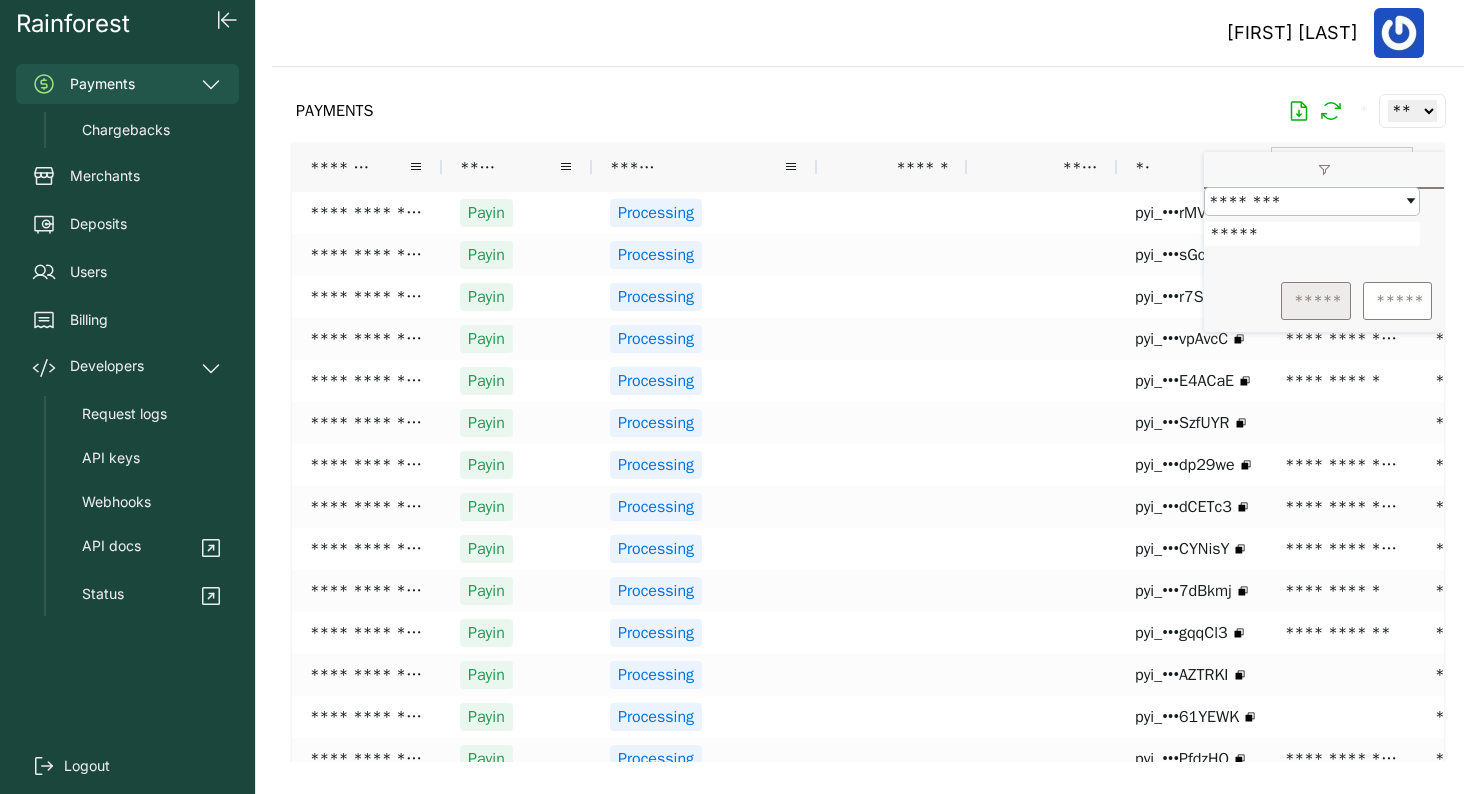 type on "*****" 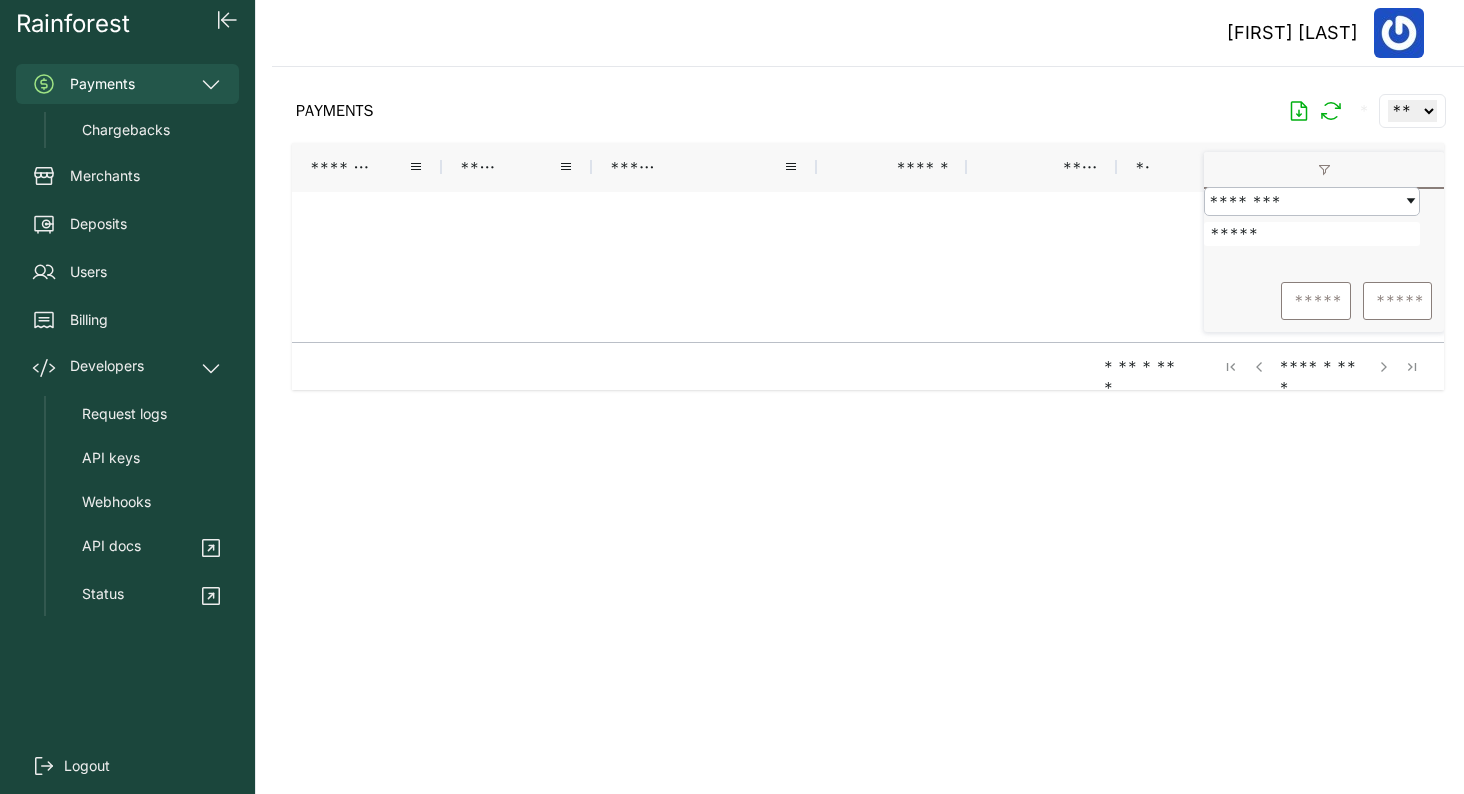 click on "********
*****
***
**
********" at bounding box center (1324, 229) 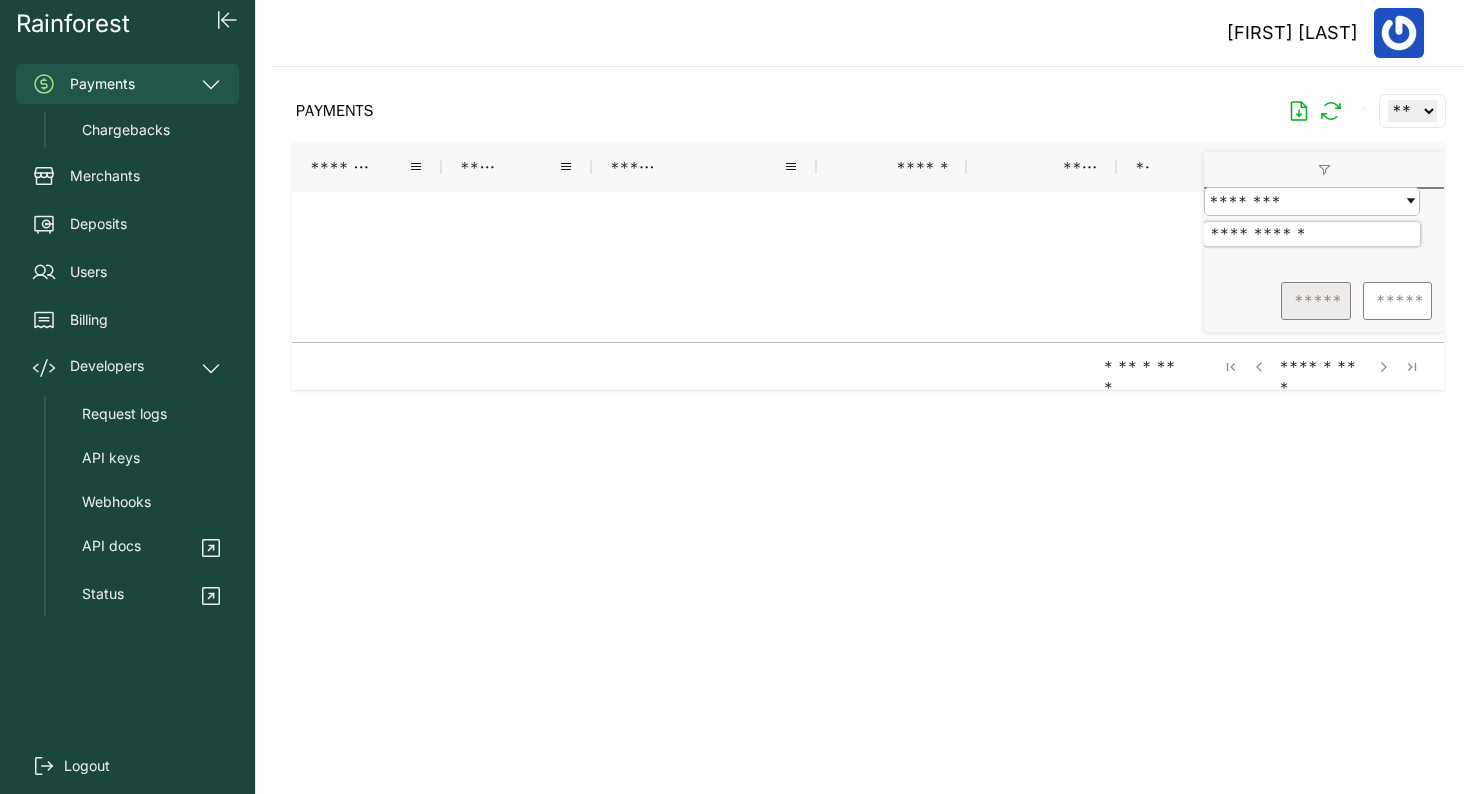 type on "**********" 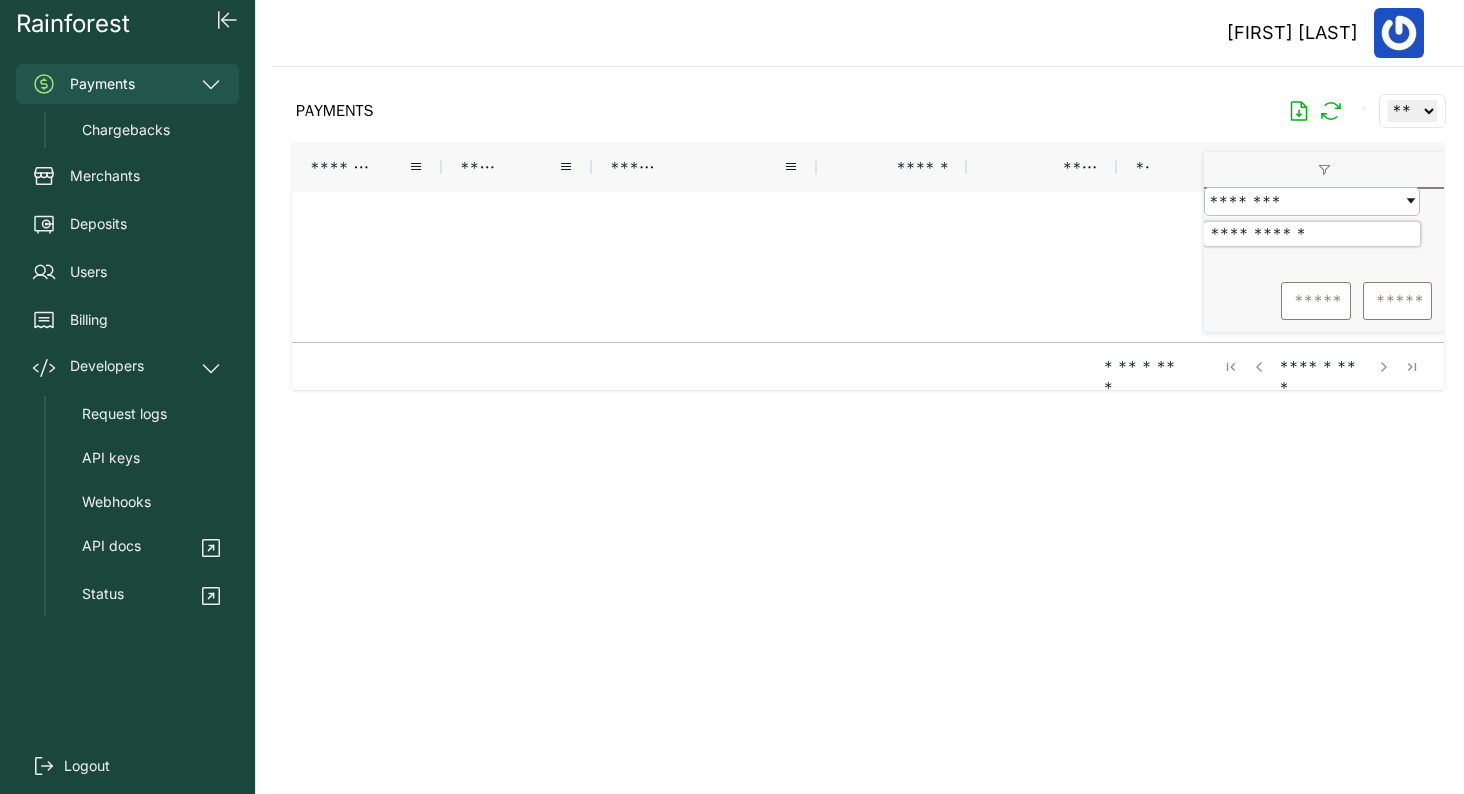 drag, startPoint x: 1314, startPoint y: 244, endPoint x: 1181, endPoint y: 243, distance: 133.00375 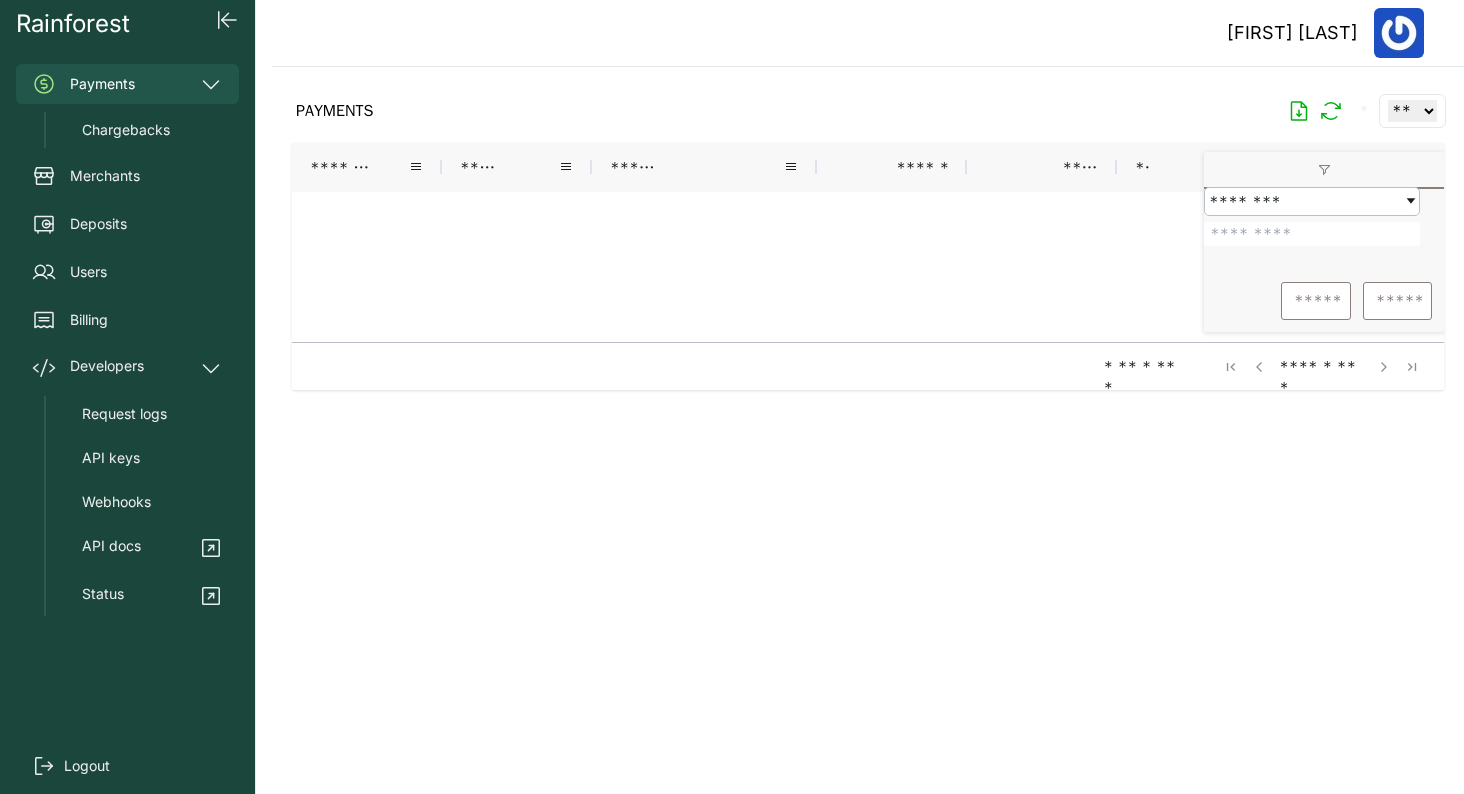 click on "PAYMENTS * ** ** ** ***" at bounding box center (868, 111) 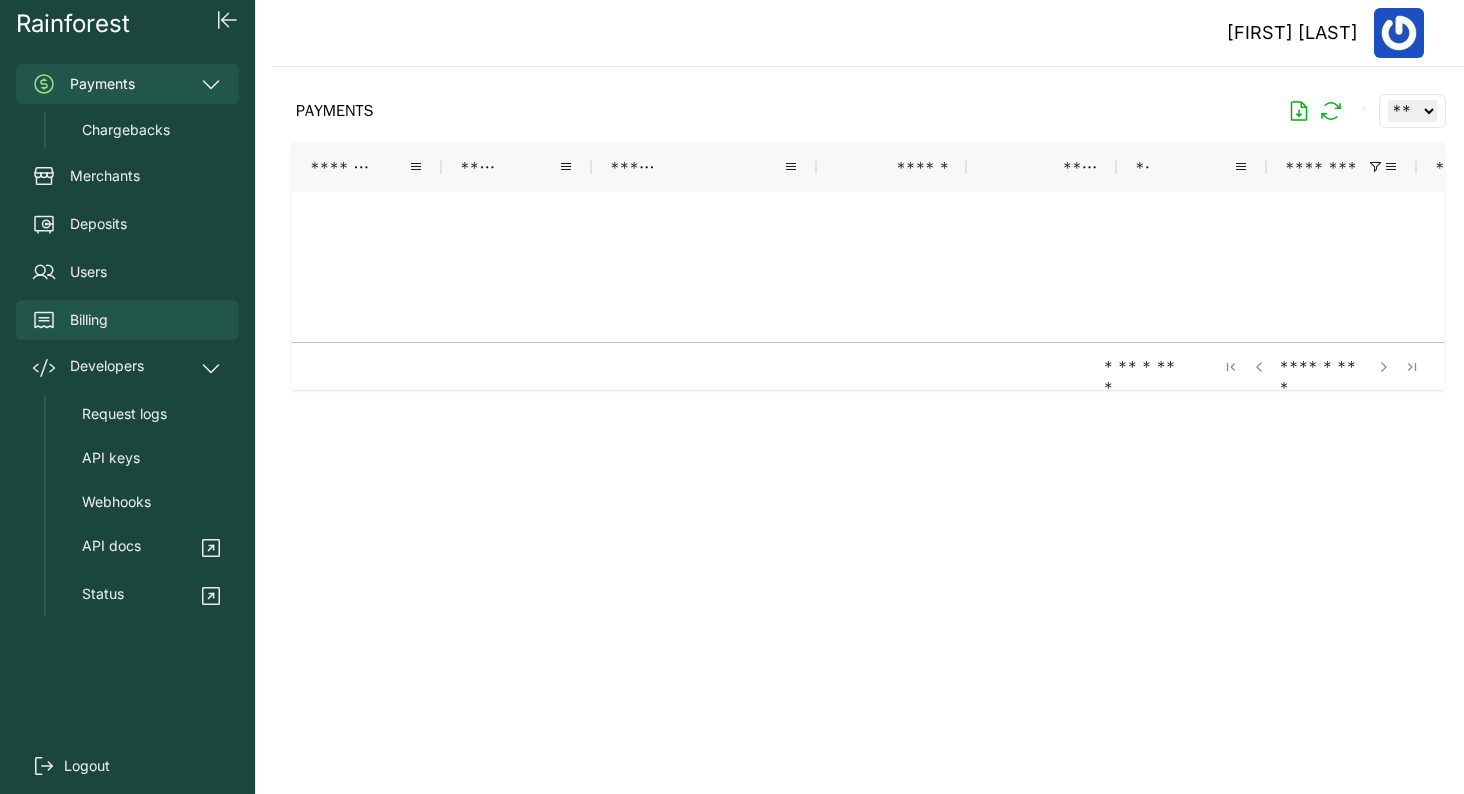 click on "Billing" at bounding box center [127, 320] 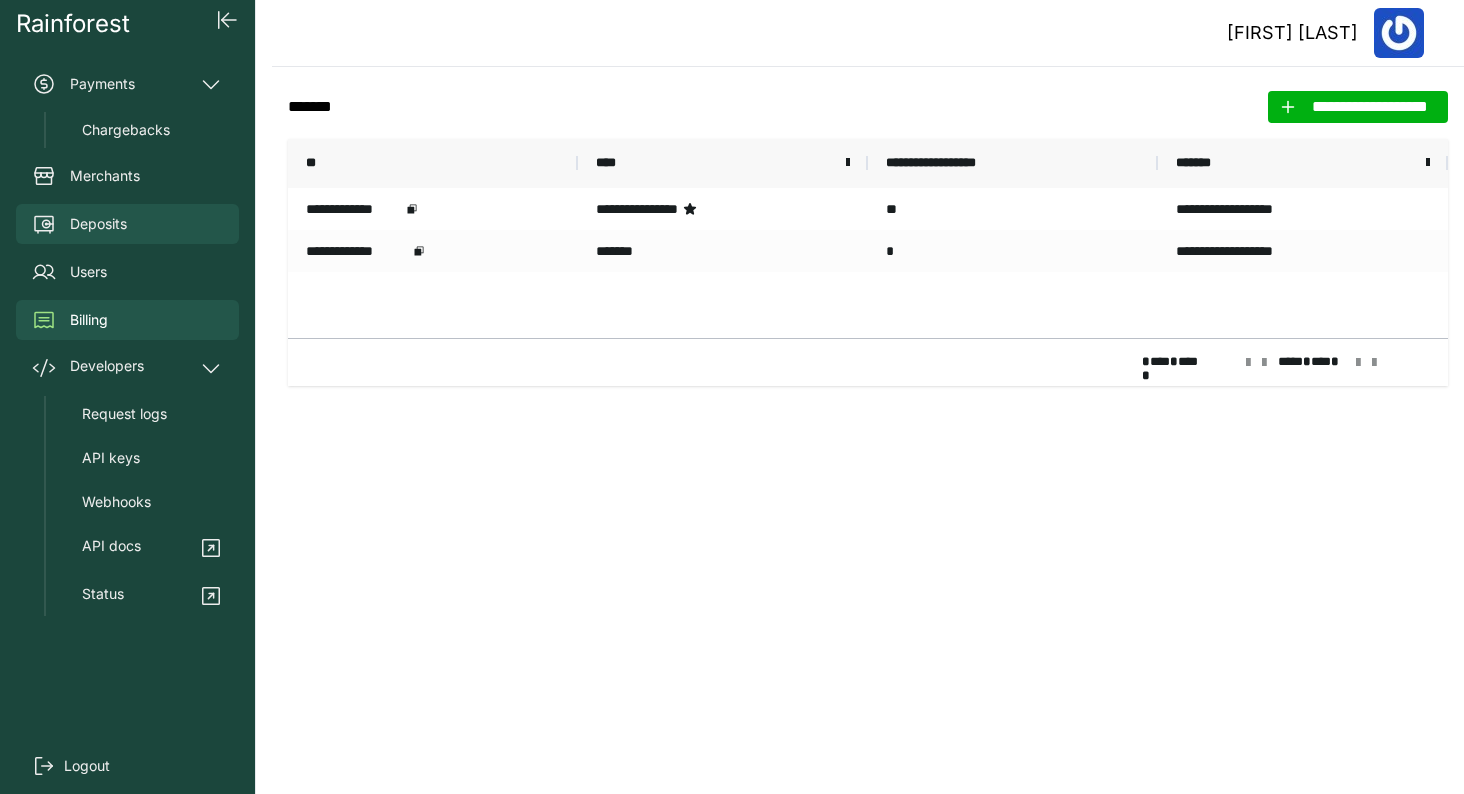 click on "Deposits" at bounding box center [127, 224] 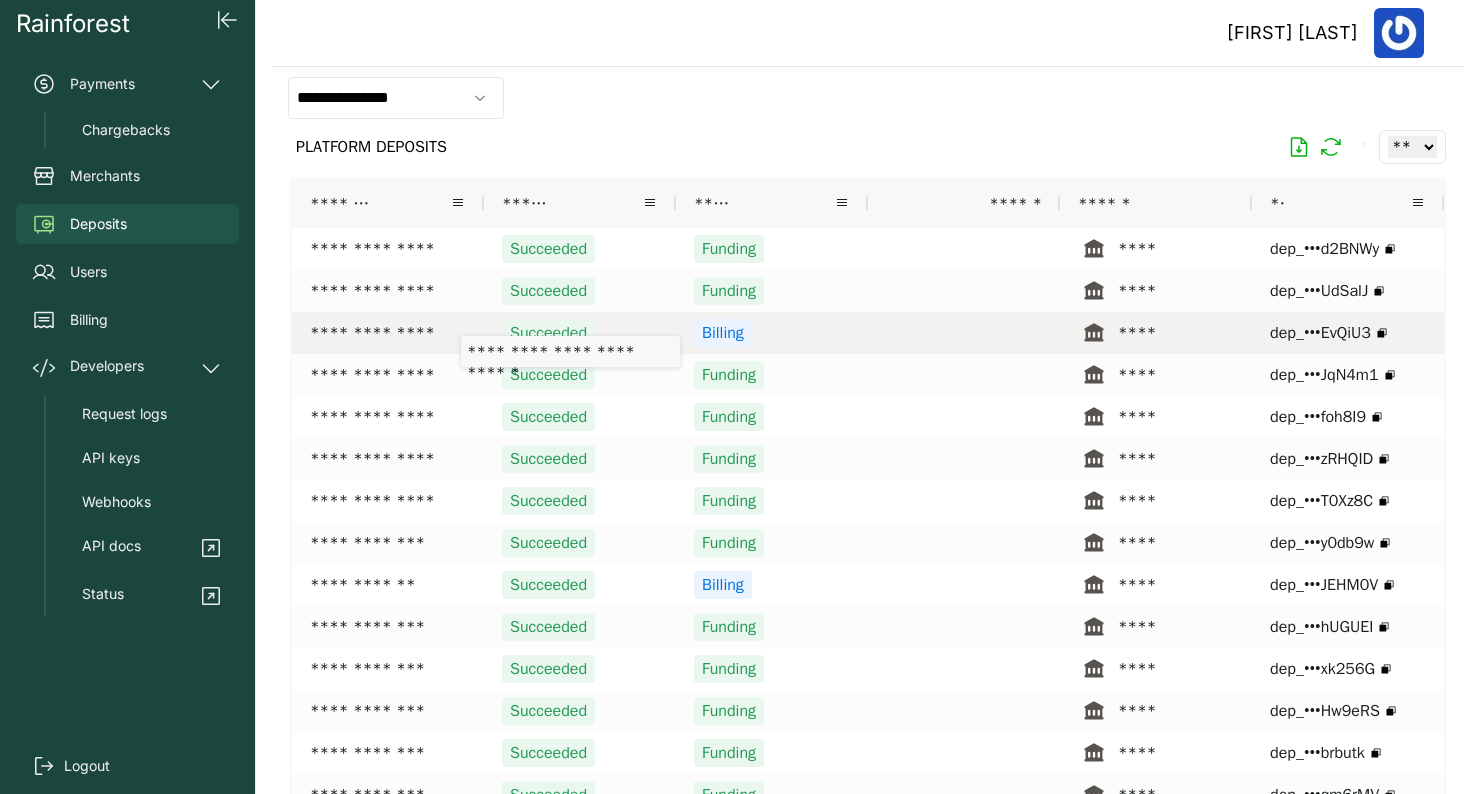 scroll, scrollTop: 0, scrollLeft: 0, axis: both 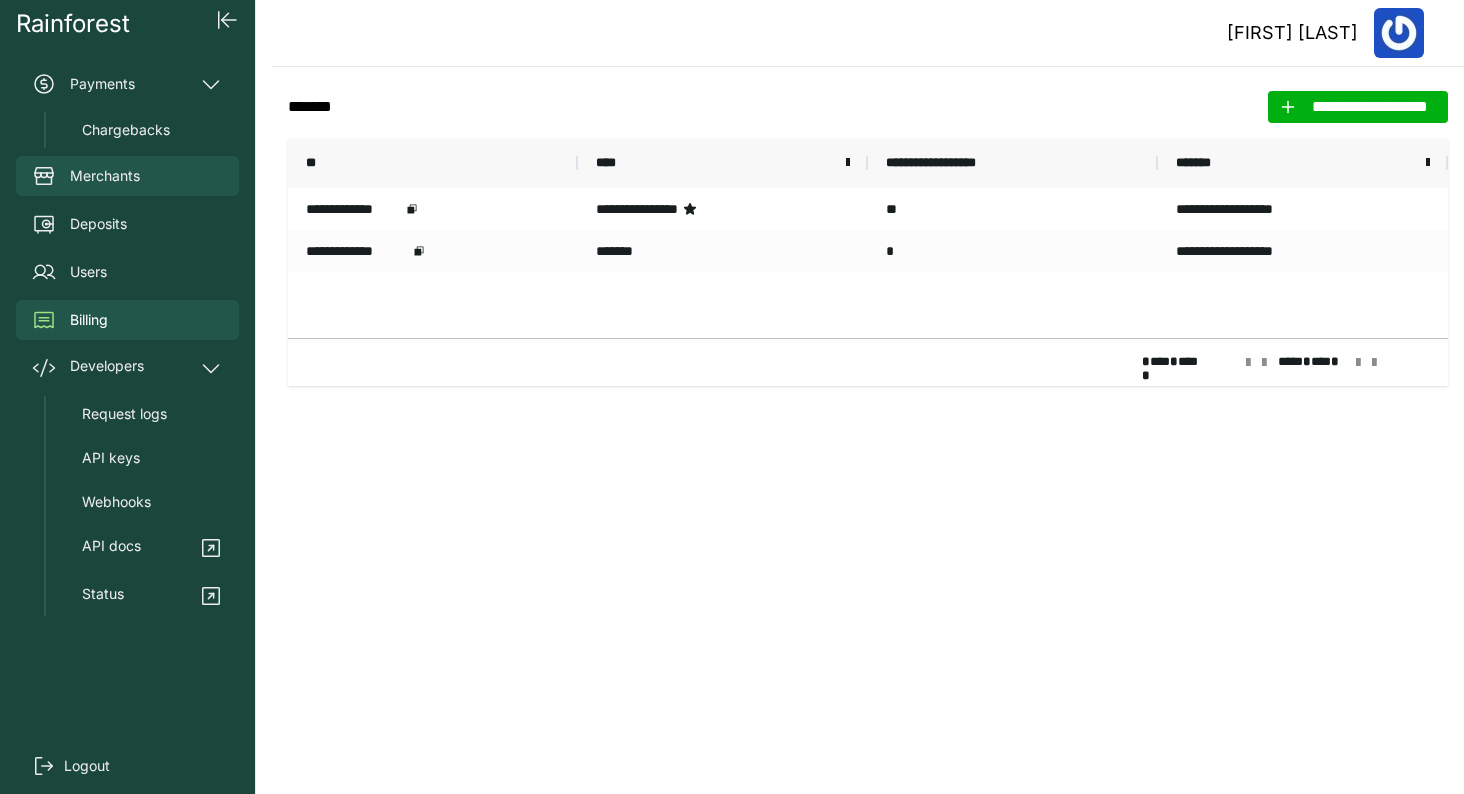 click on "Merchants" at bounding box center [127, 176] 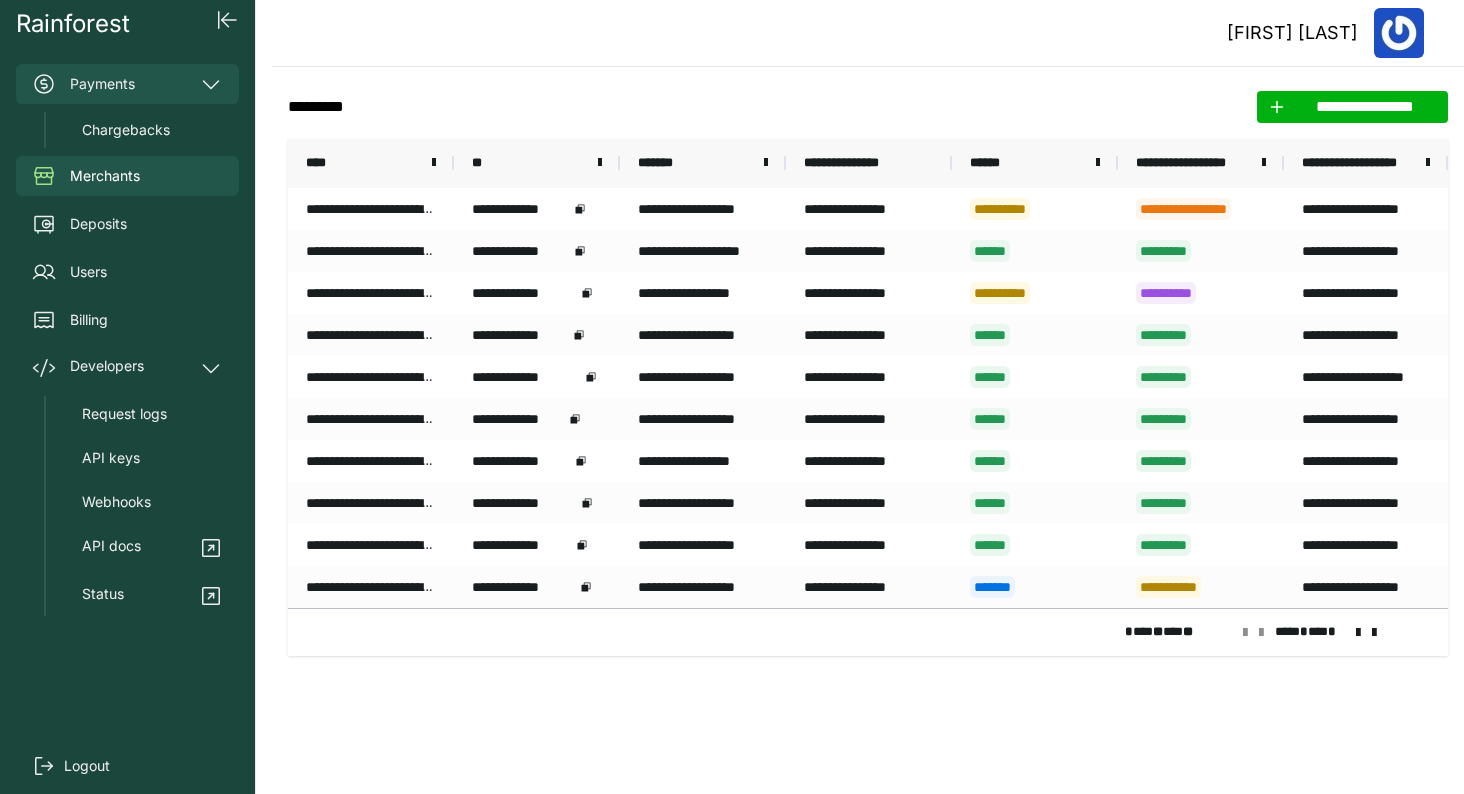click on "Payments" at bounding box center (127, 84) 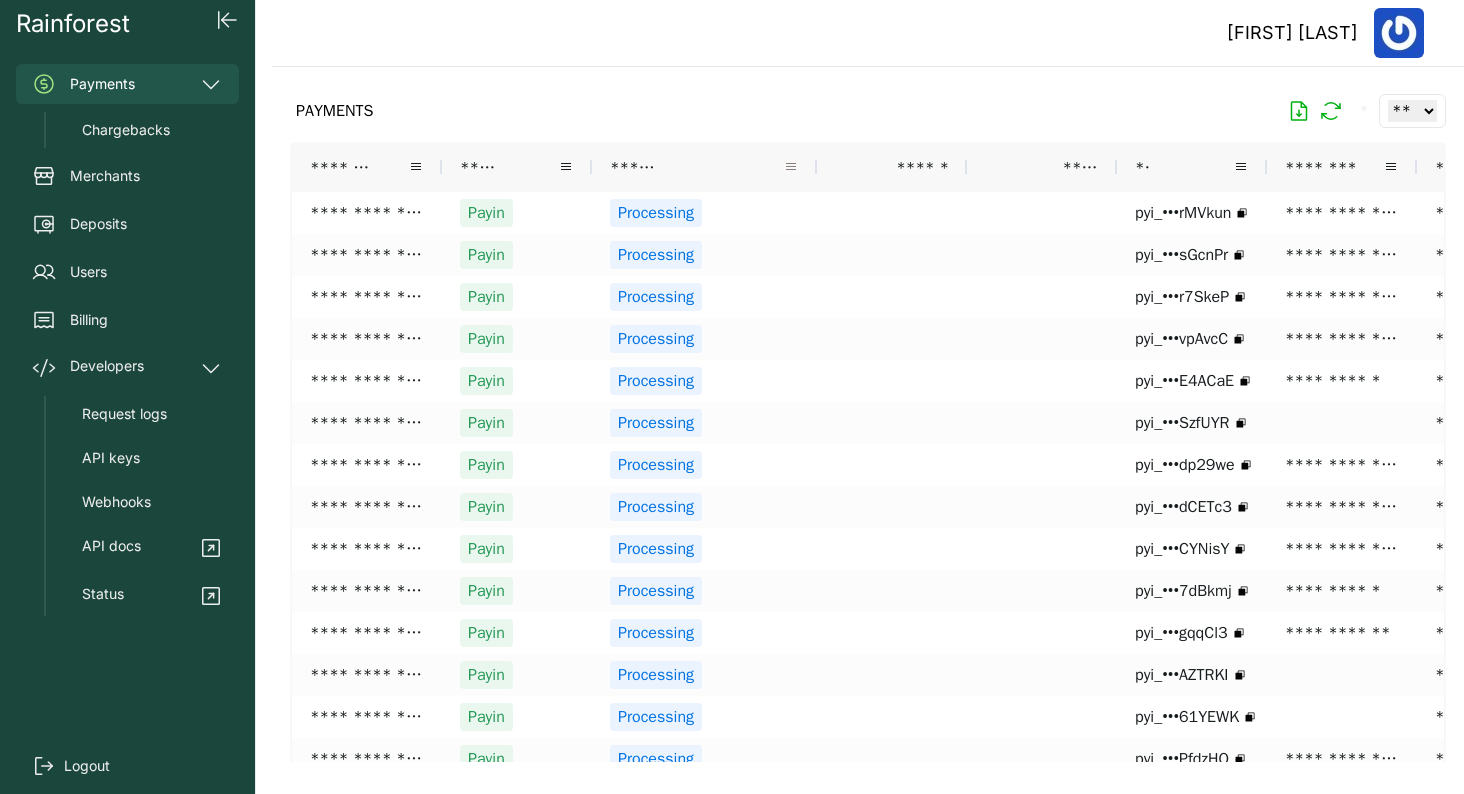 click at bounding box center [791, 167] 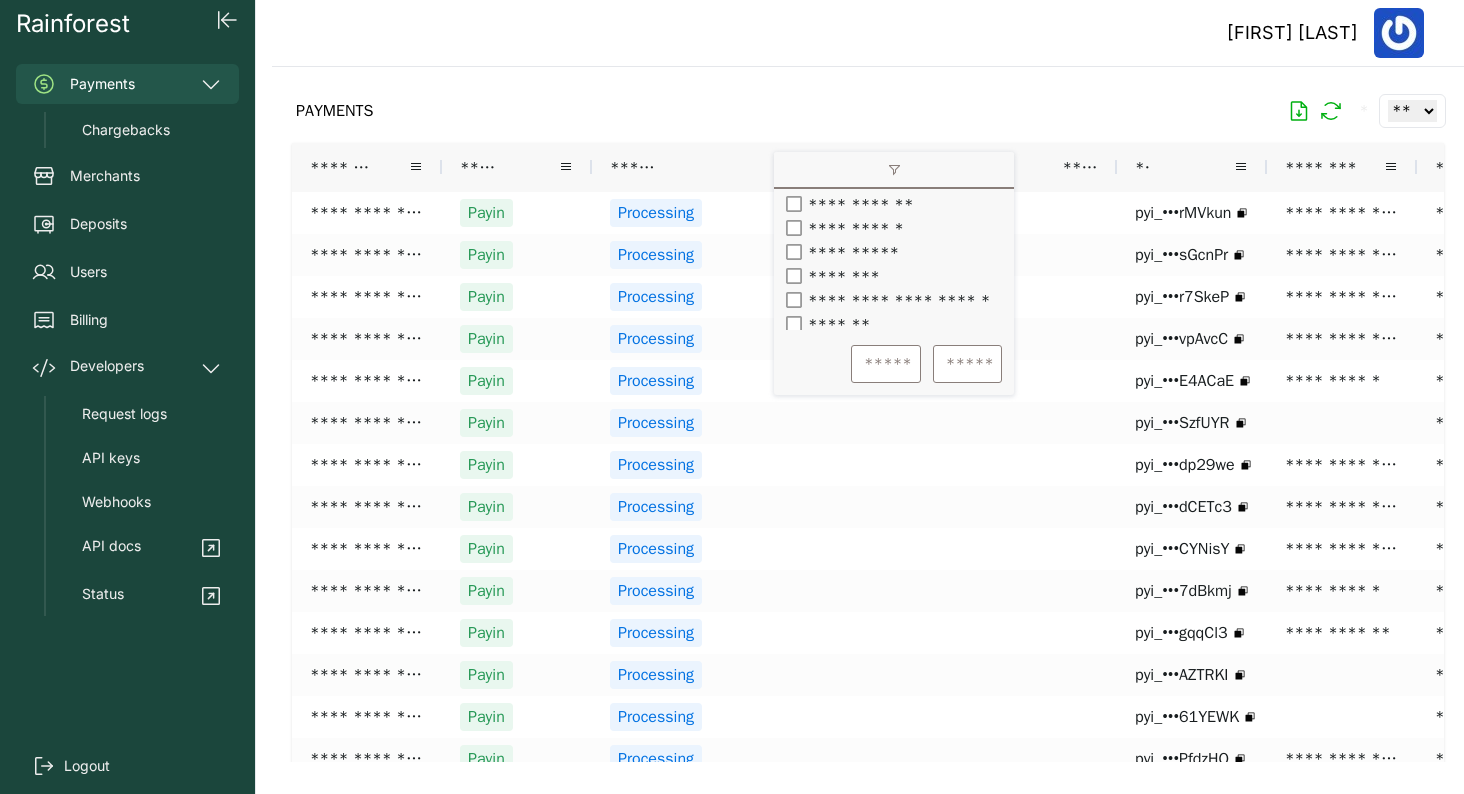 scroll, scrollTop: 71, scrollLeft: 0, axis: vertical 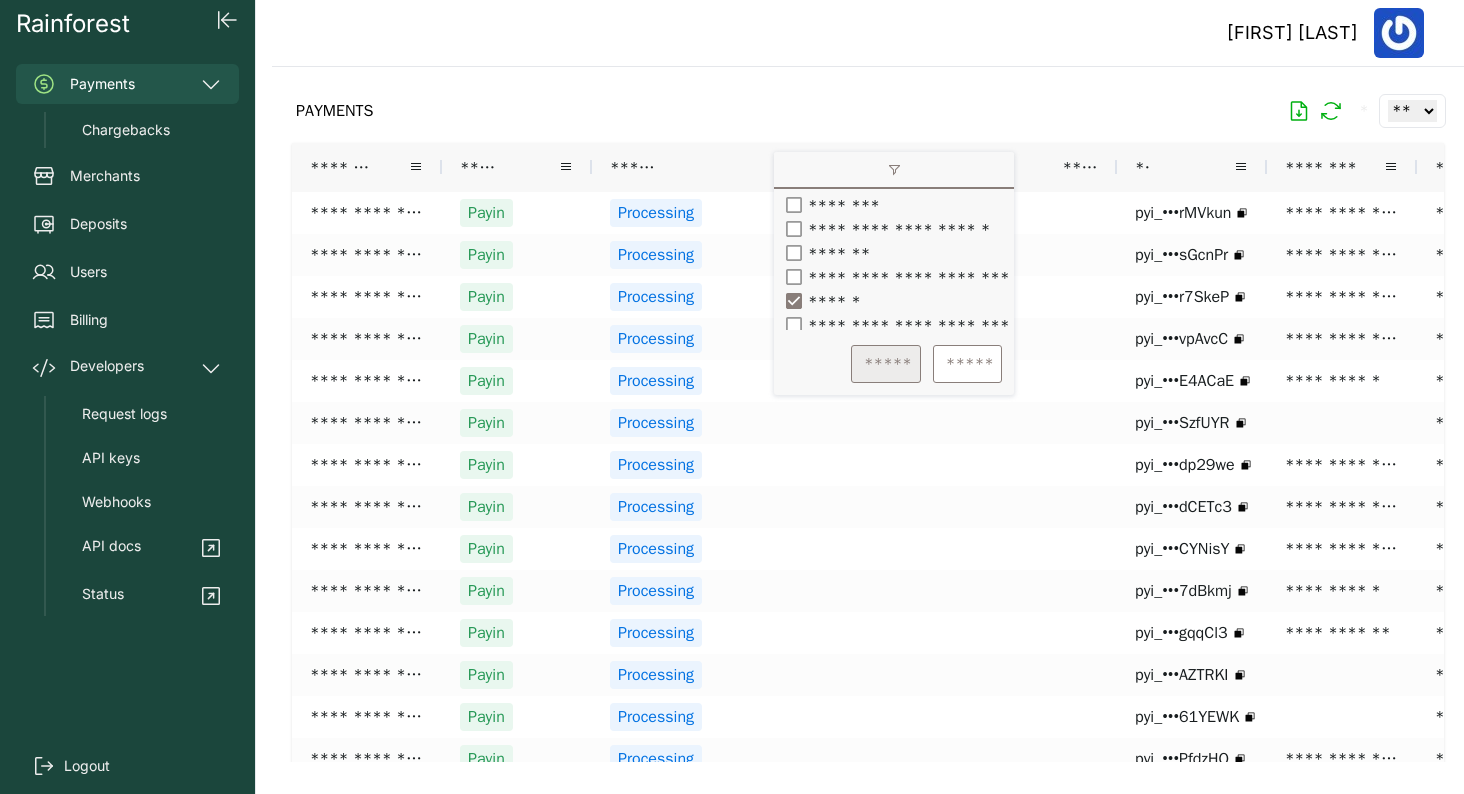 click on "*****" at bounding box center [886, 364] 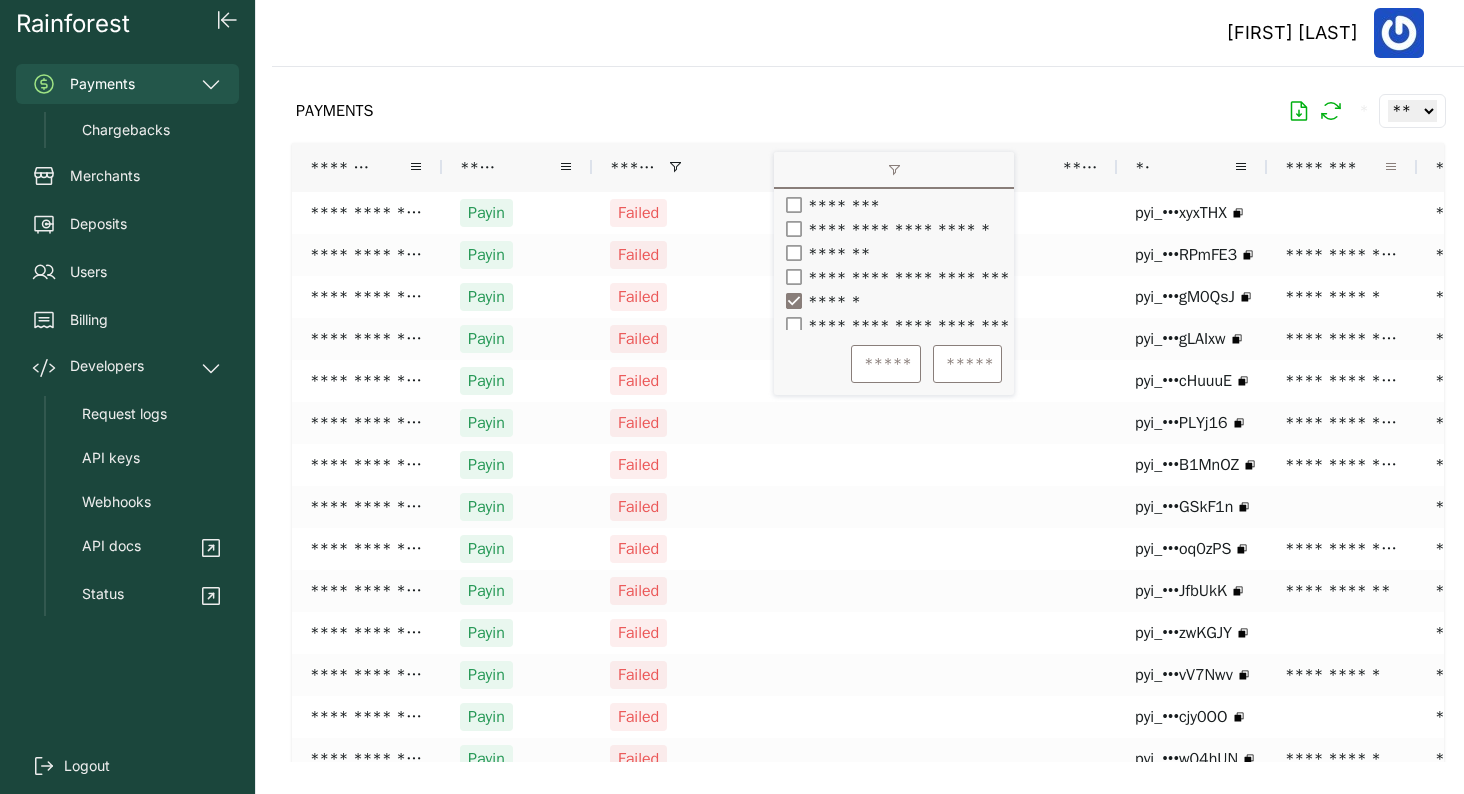 click at bounding box center (1391, 167) 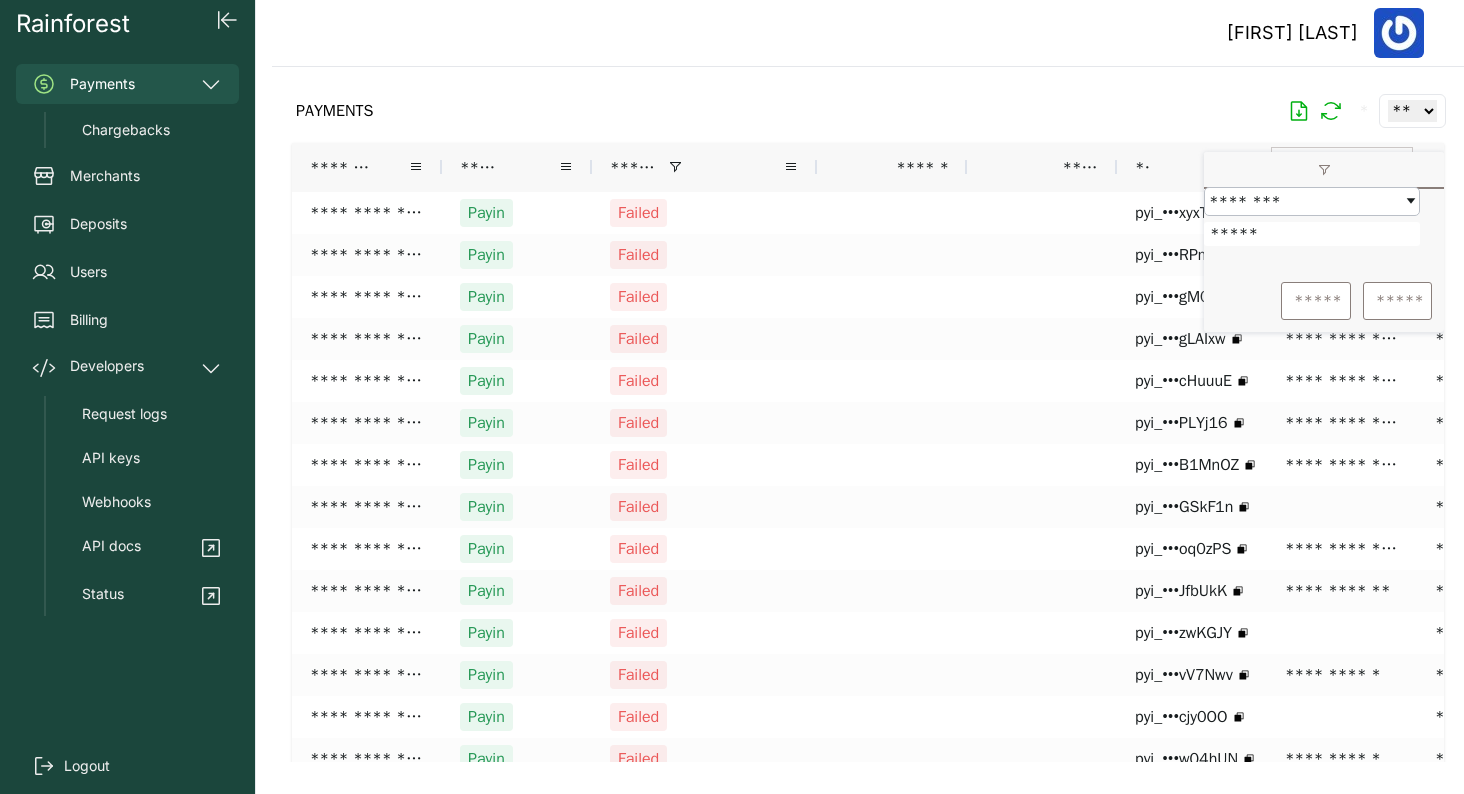 click on "*****" at bounding box center [1316, 301] 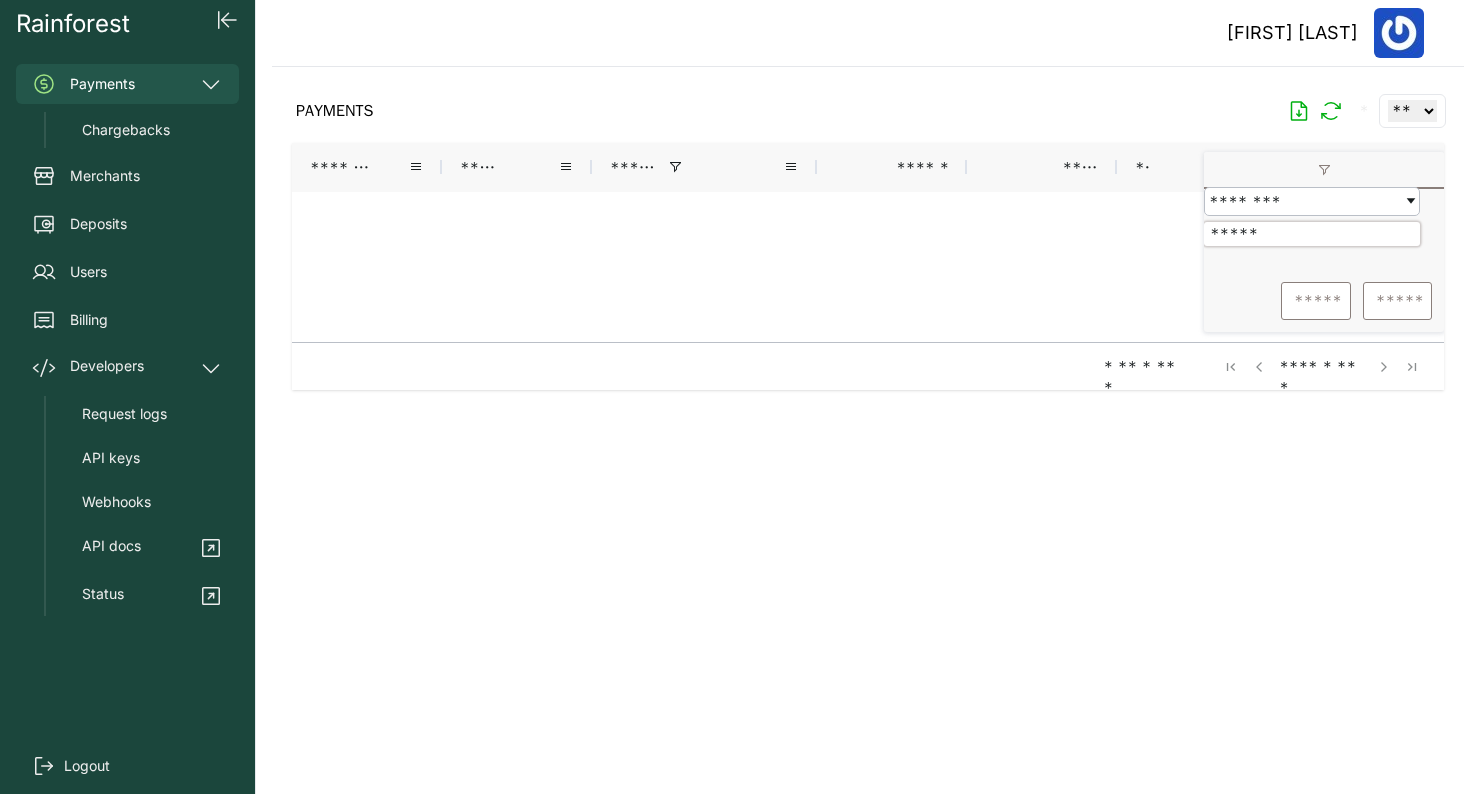 drag, startPoint x: 1266, startPoint y: 243, endPoint x: 1206, endPoint y: 242, distance: 60.00833 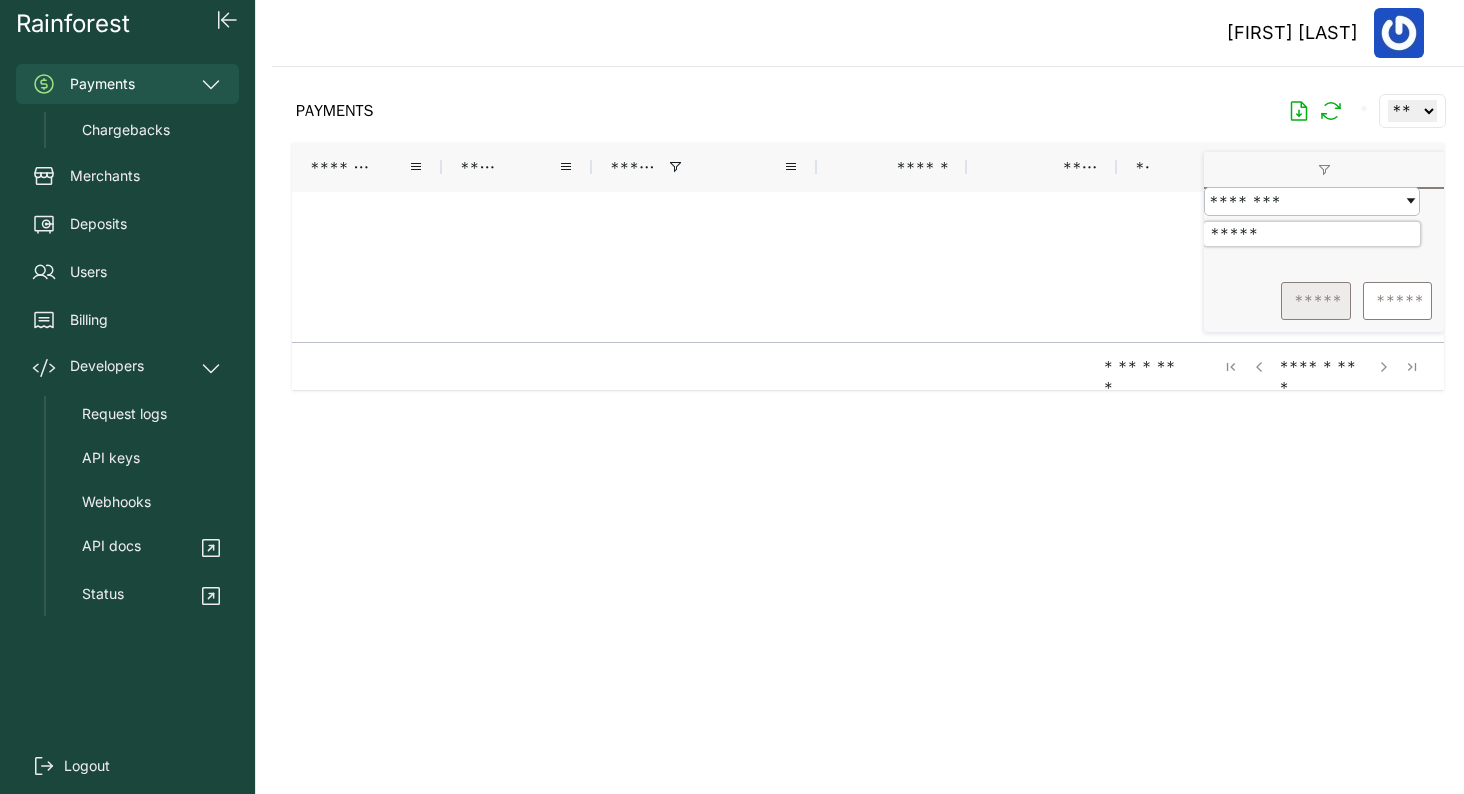 click on "*****" at bounding box center [1316, 301] 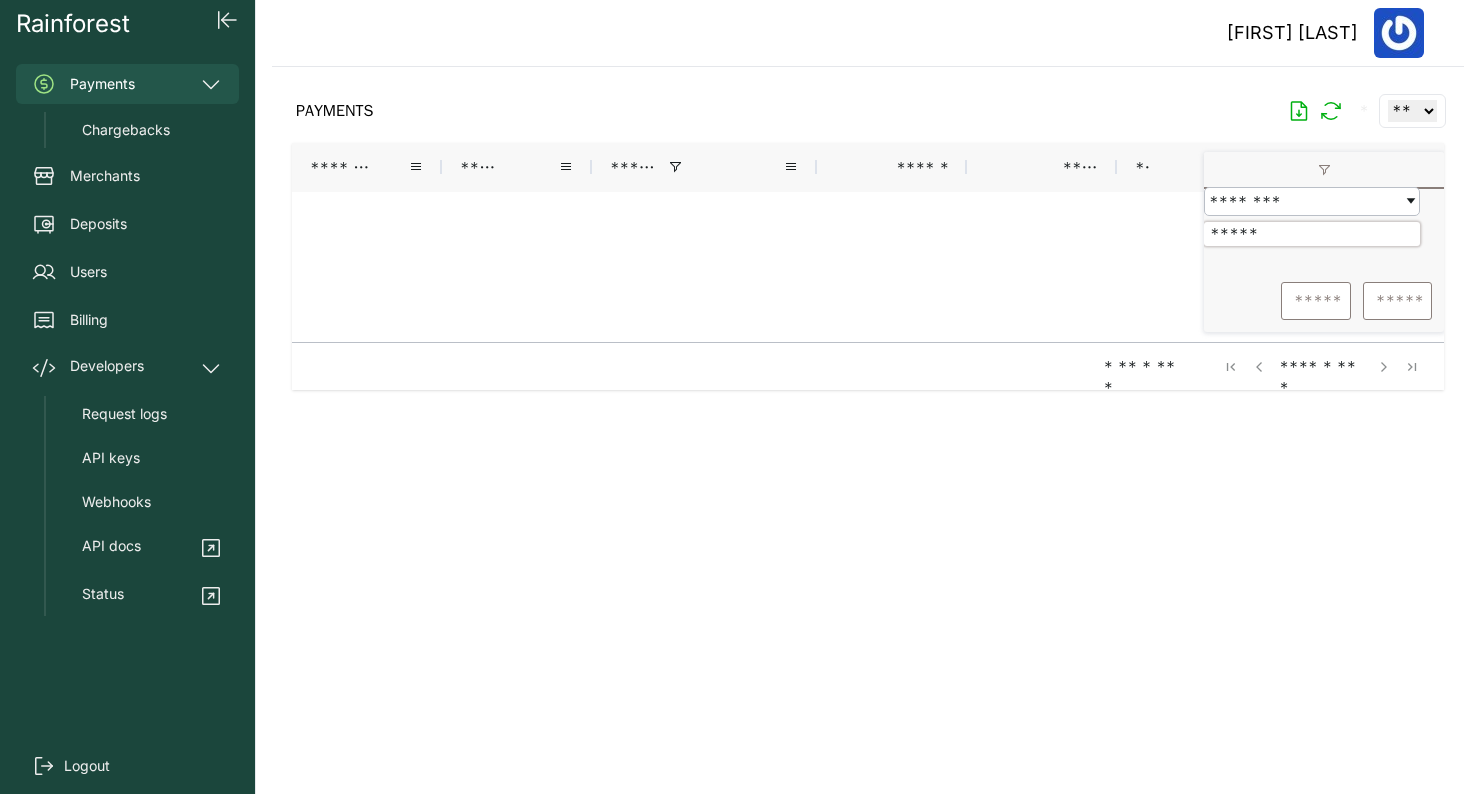 drag, startPoint x: 1290, startPoint y: 249, endPoint x: 1165, endPoint y: 237, distance: 125.57468 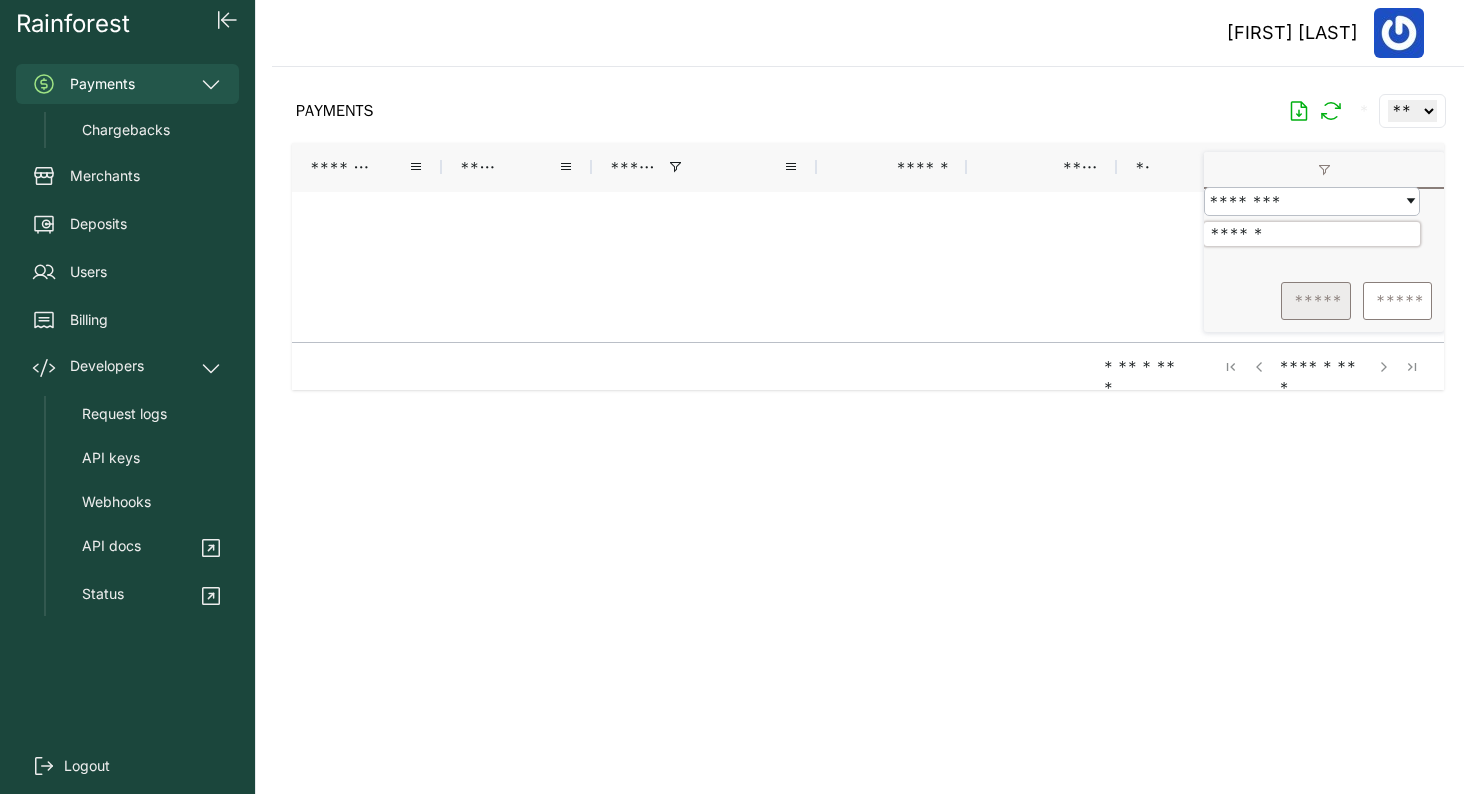 type on "******" 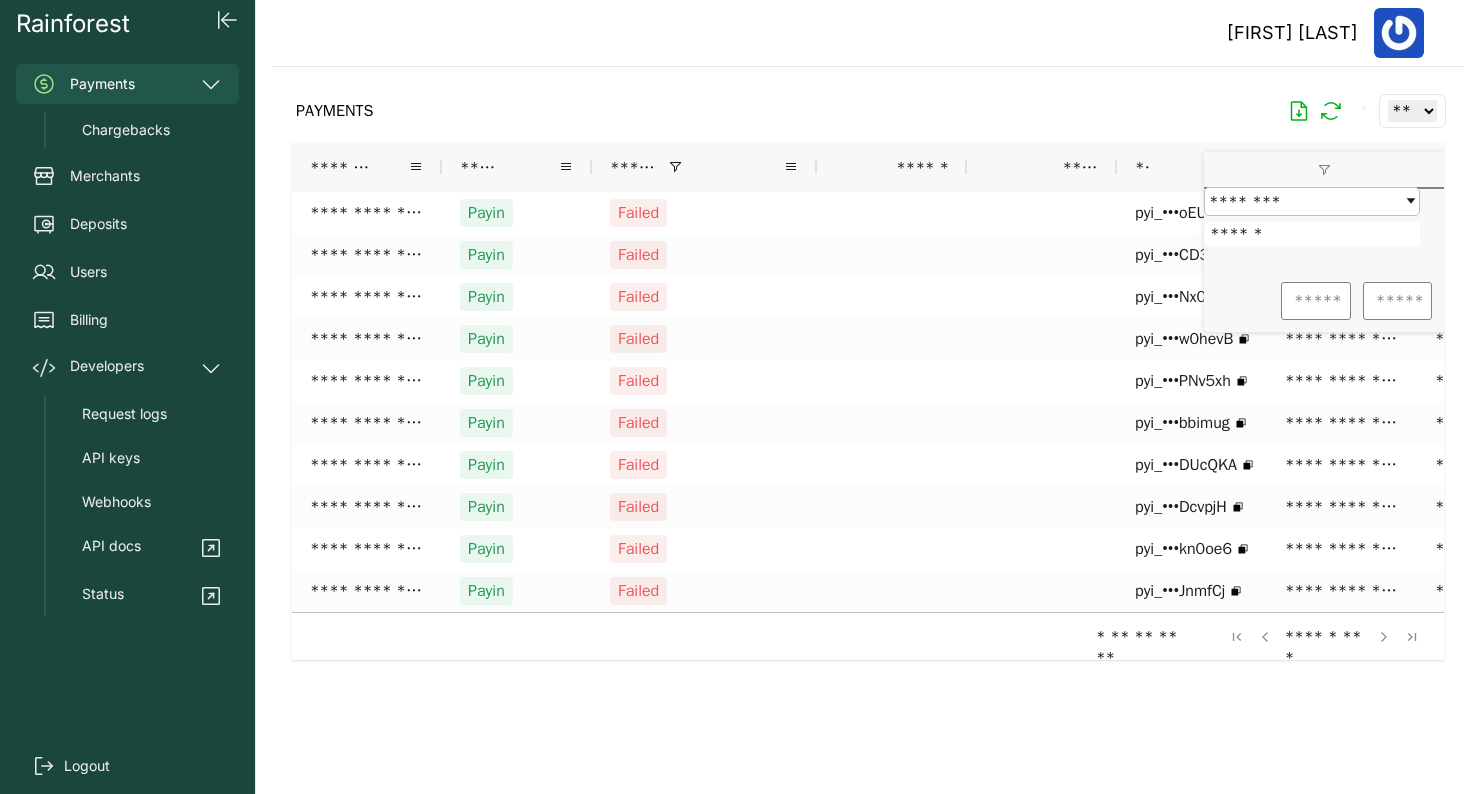 click on "PAYMENTS * ** ** ** ***" at bounding box center (868, 111) 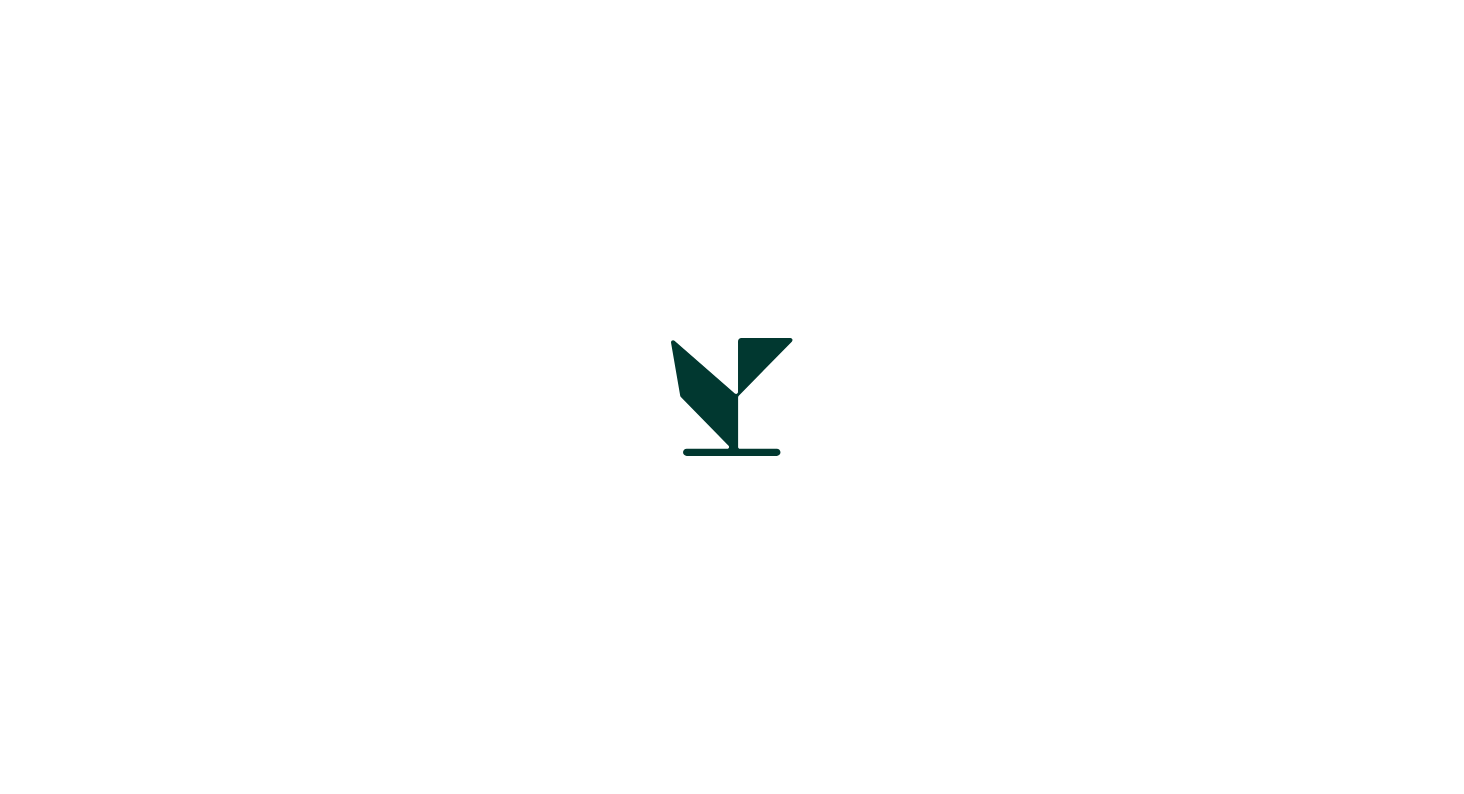 scroll, scrollTop: 0, scrollLeft: 0, axis: both 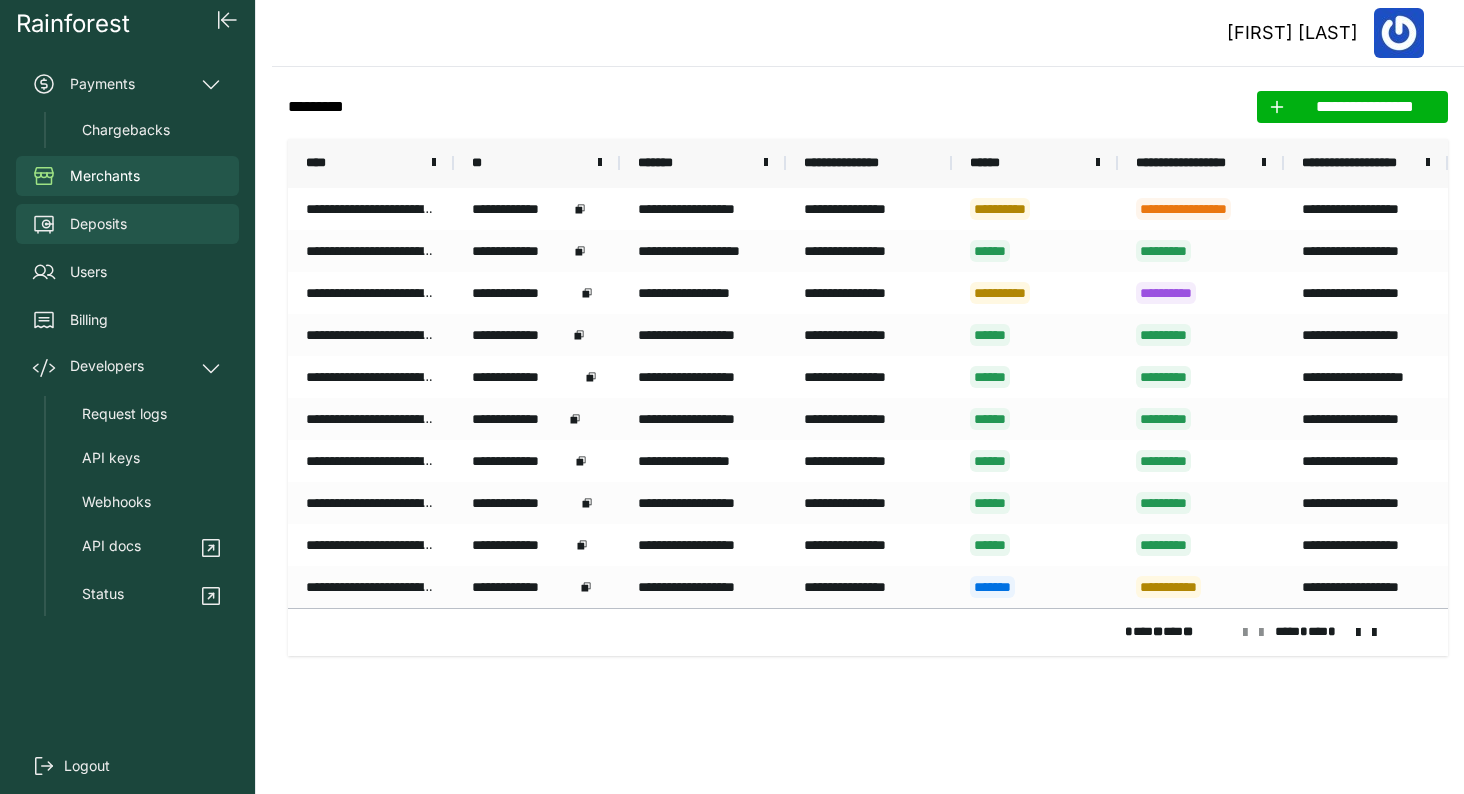 click on "Deposits" at bounding box center (127, 224) 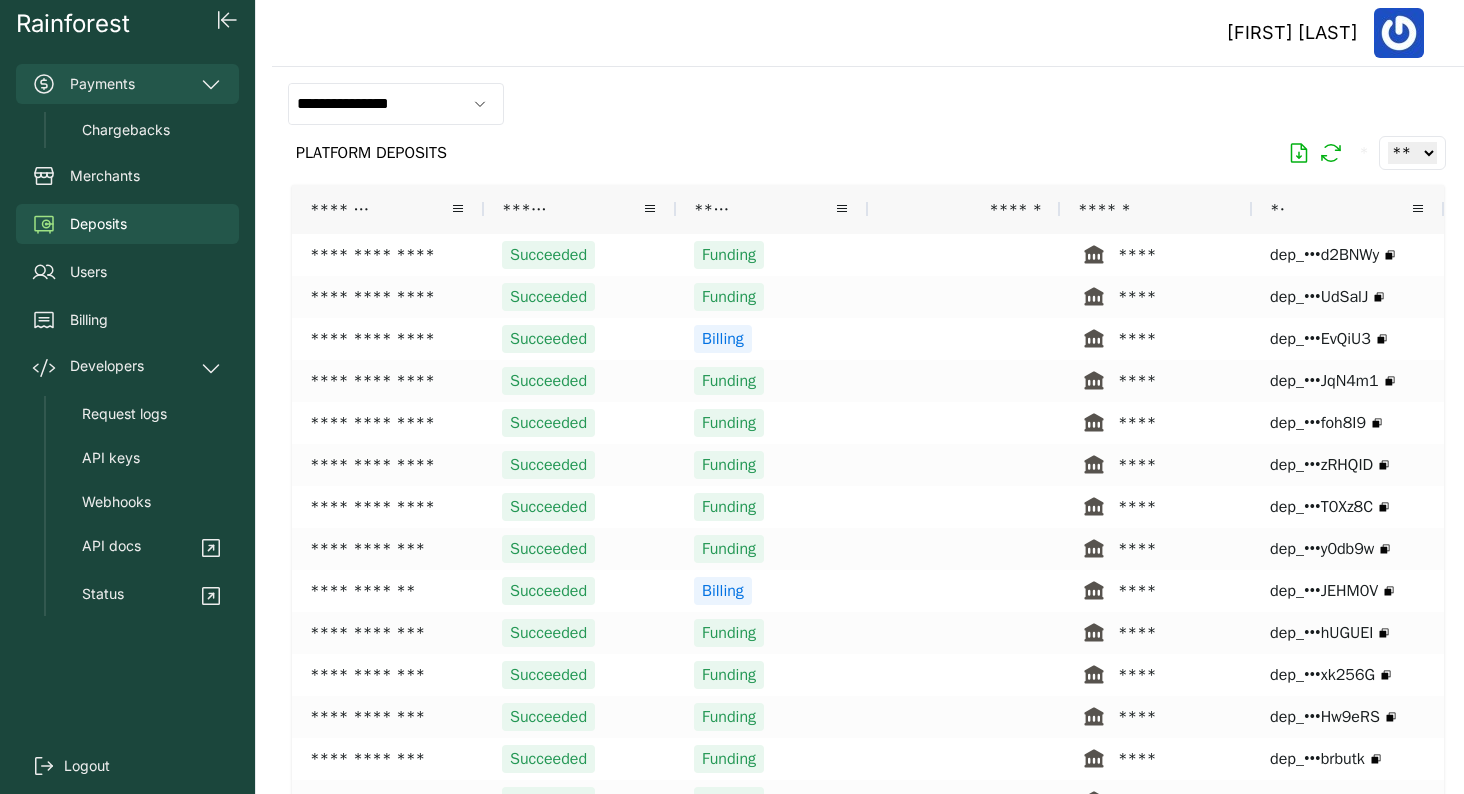 click on "Payments" at bounding box center [127, 84] 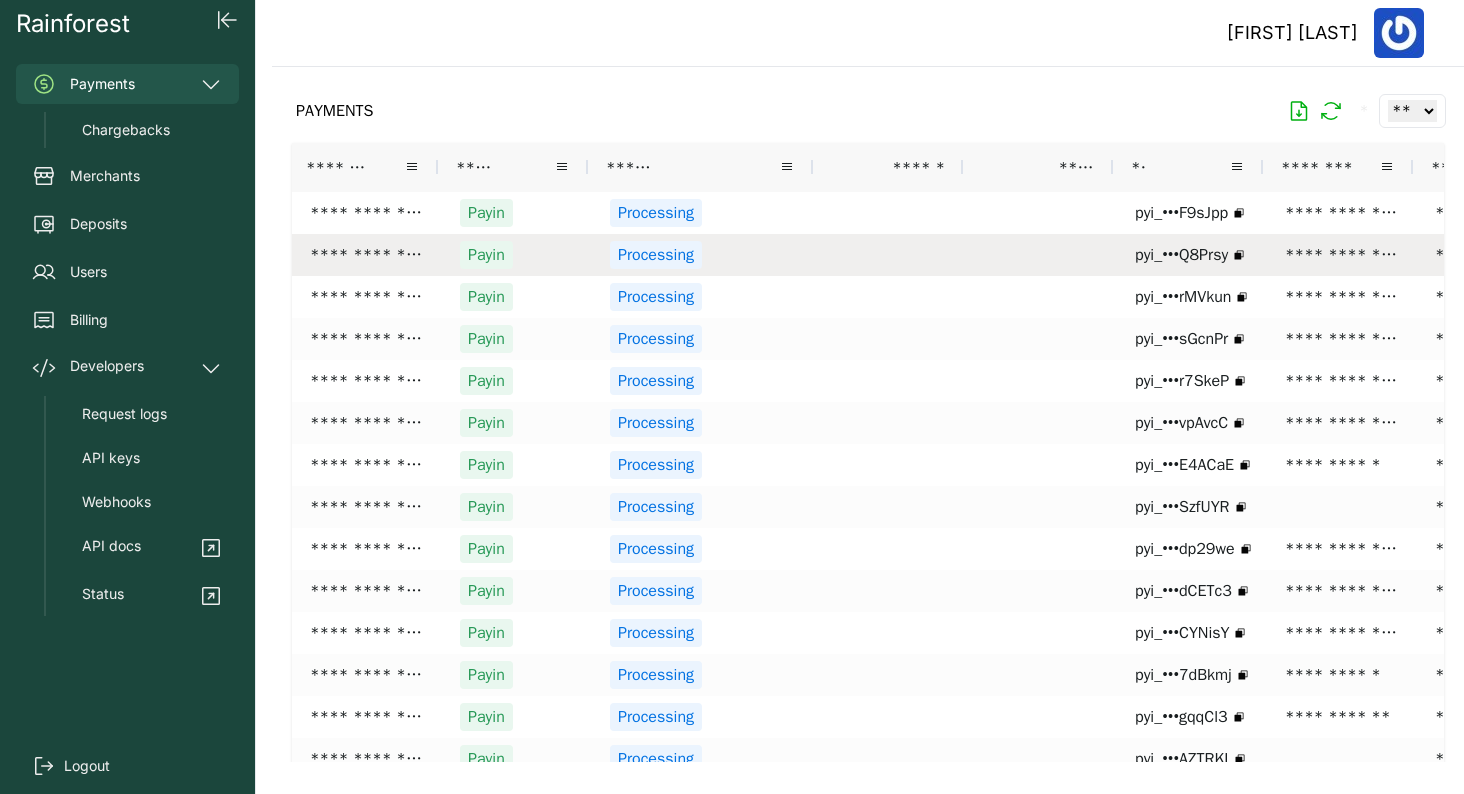 scroll, scrollTop: 0, scrollLeft: 45, axis: horizontal 